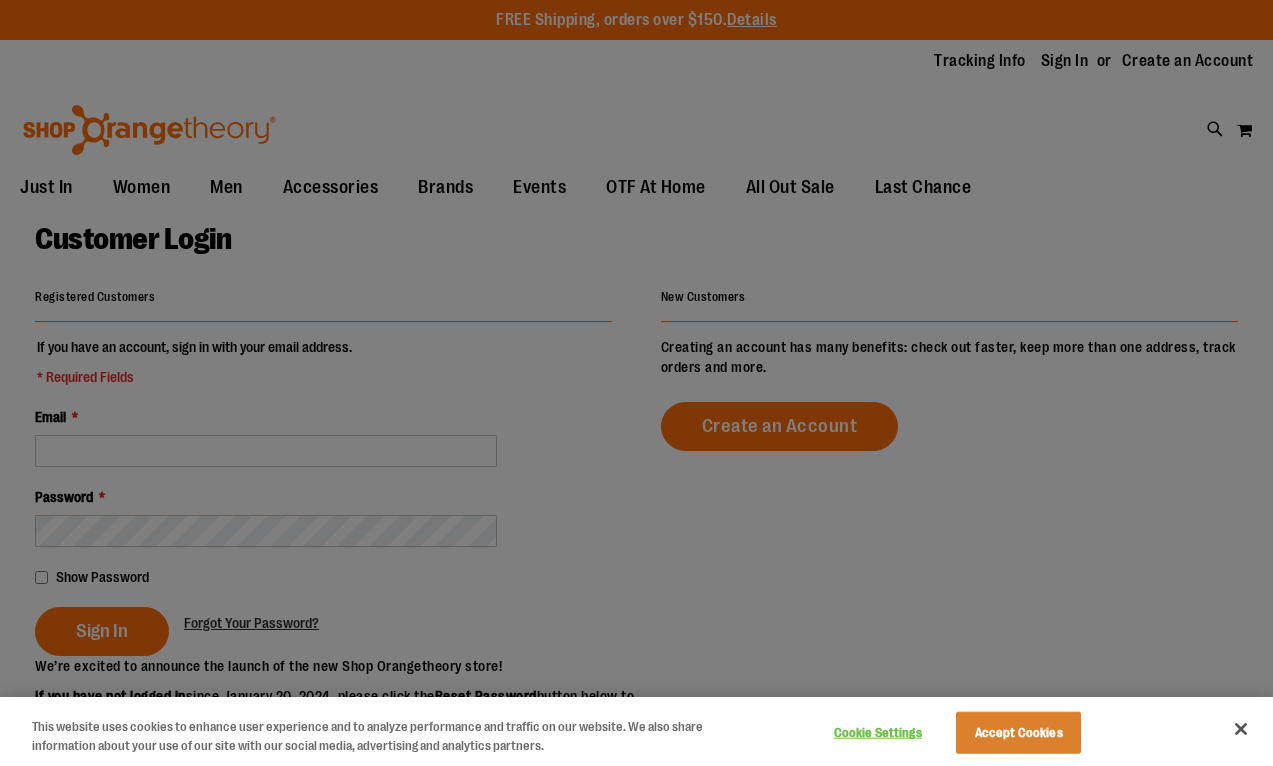 scroll, scrollTop: 0, scrollLeft: 0, axis: both 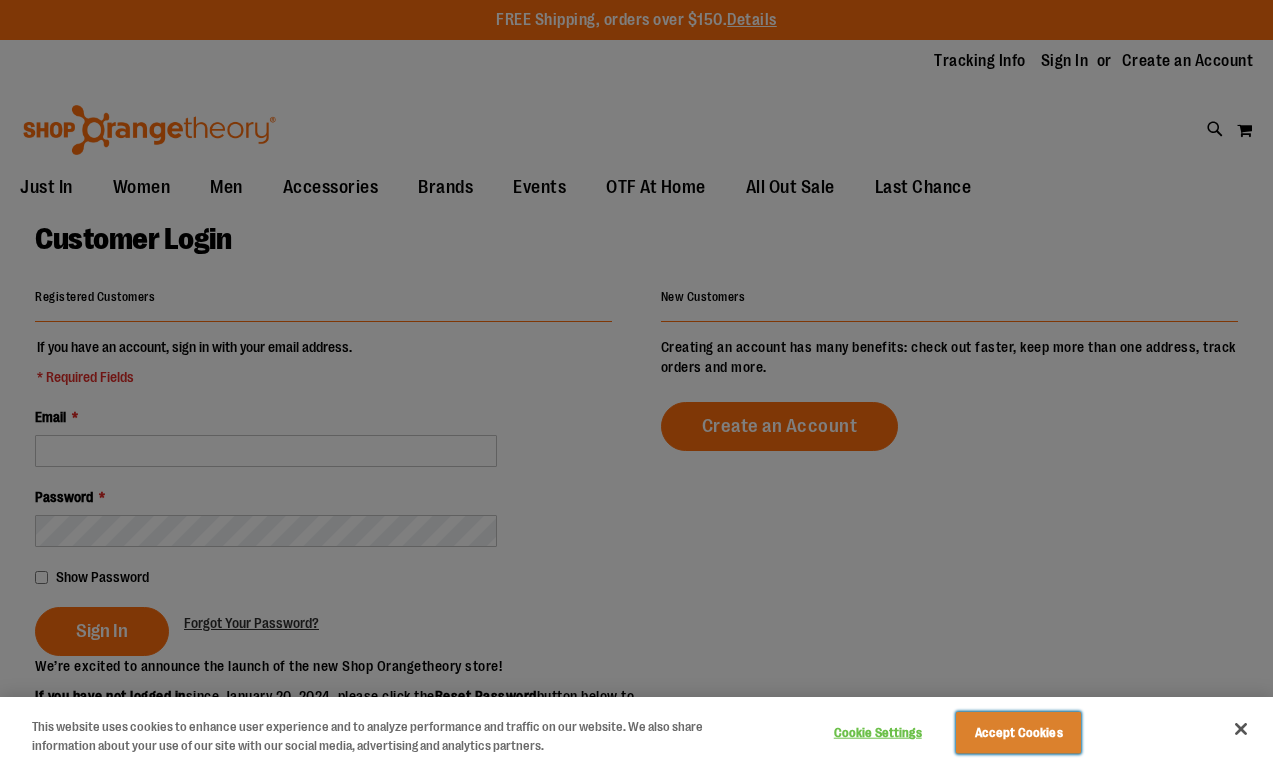click on "Accept Cookies" at bounding box center [1018, 733] 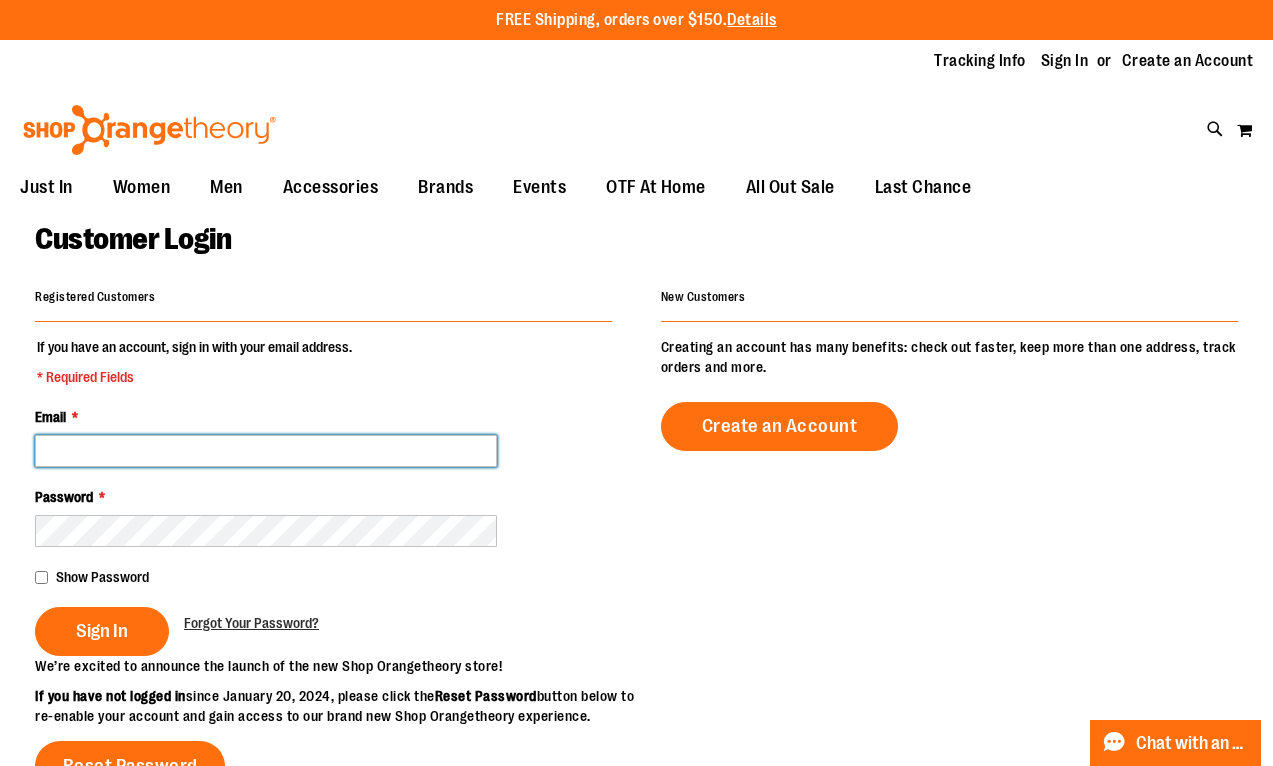 click on "Email *" at bounding box center (266, 451) 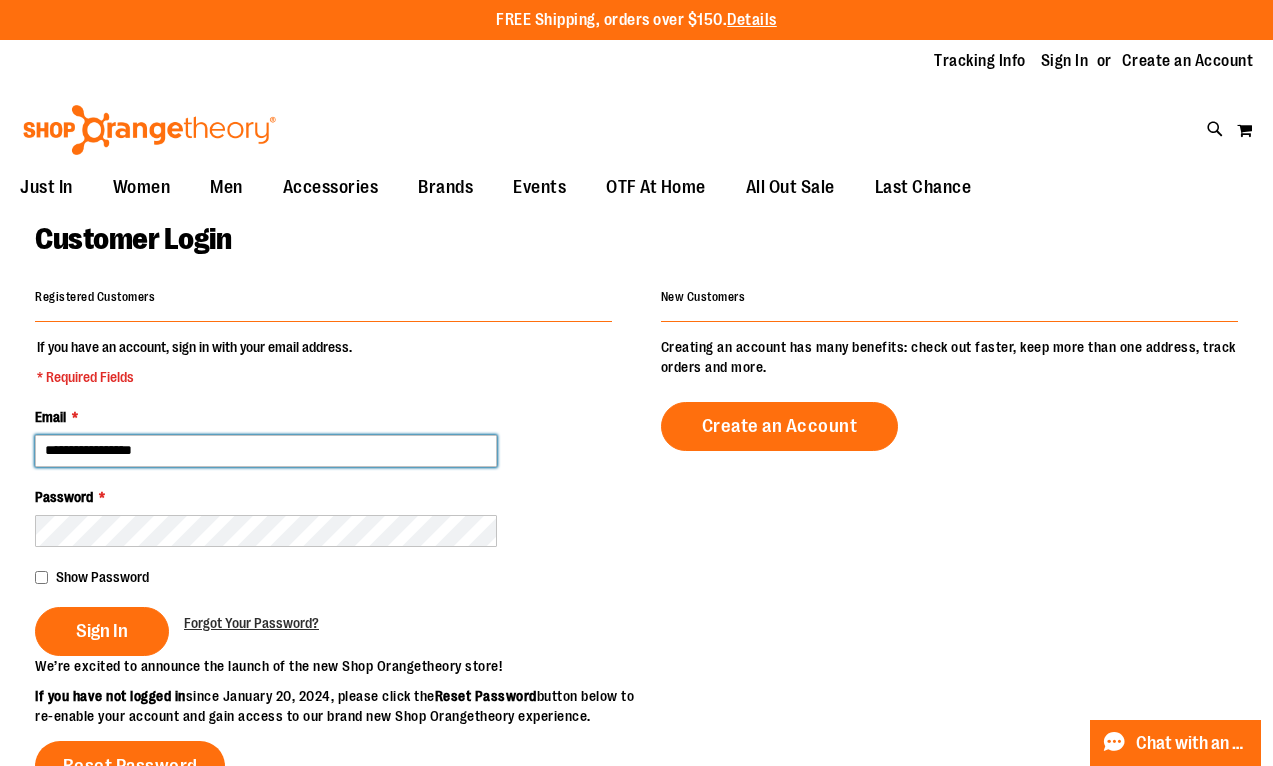 click on "**********" at bounding box center (266, 451) 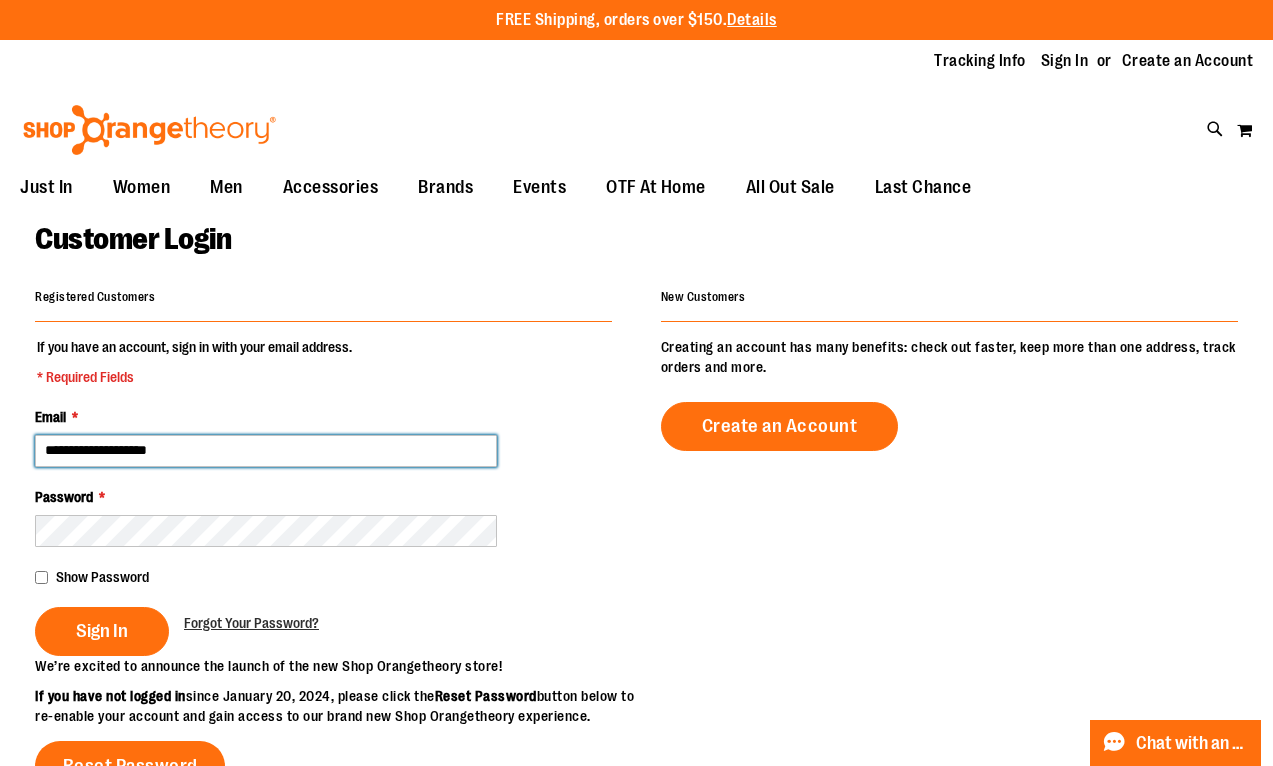 type on "**********" 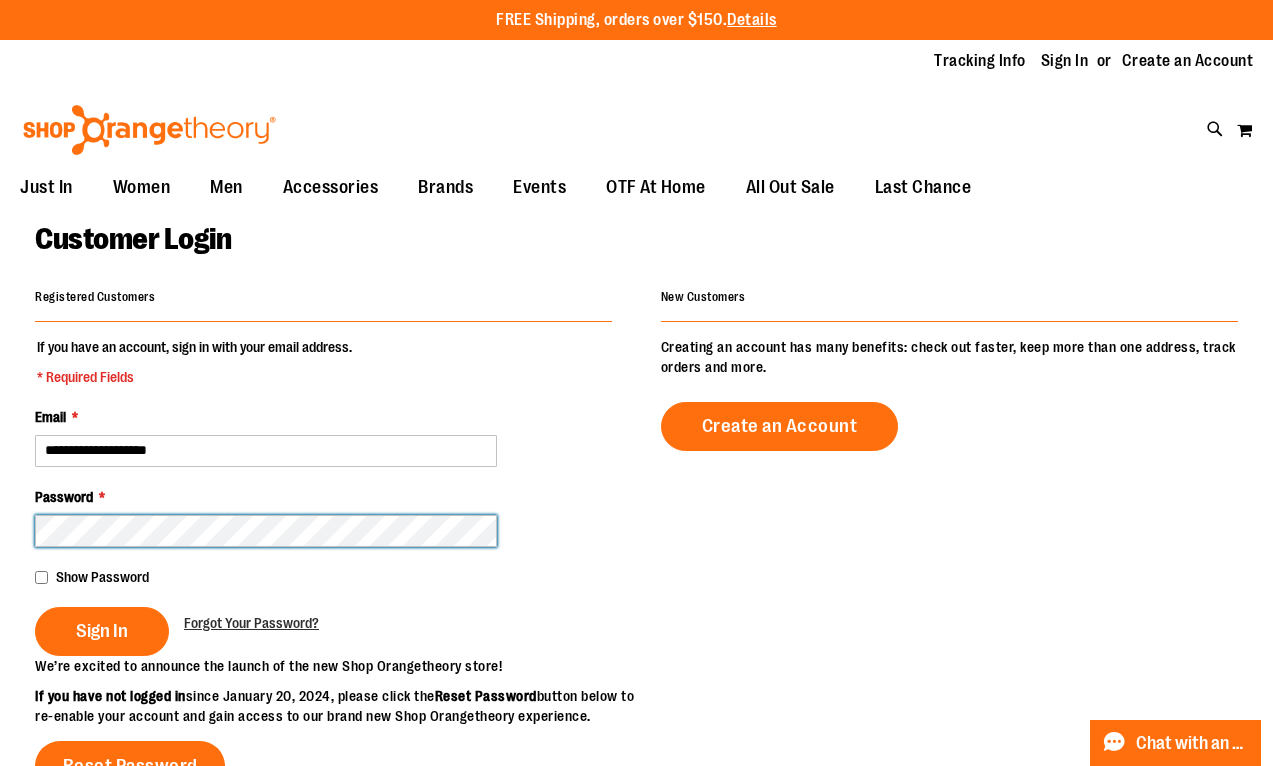 click on "Sign In" at bounding box center [102, 631] 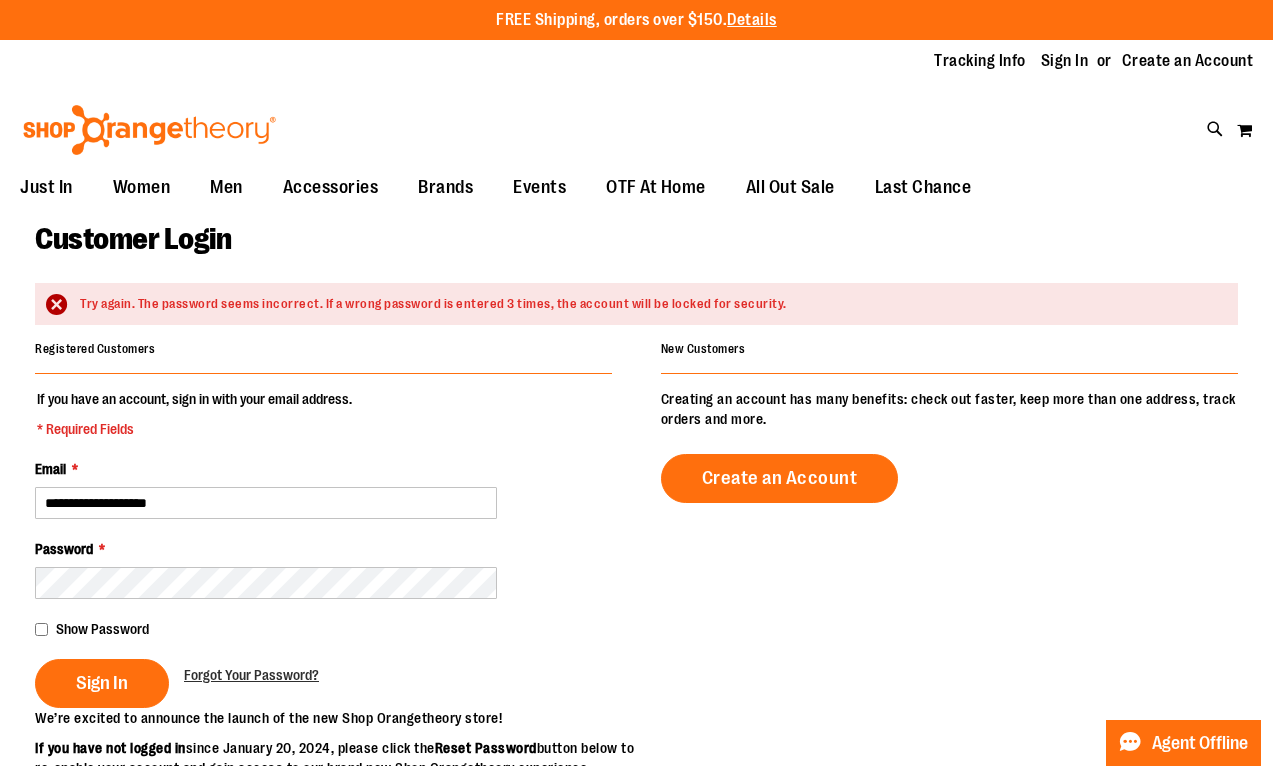 scroll, scrollTop: 0, scrollLeft: 0, axis: both 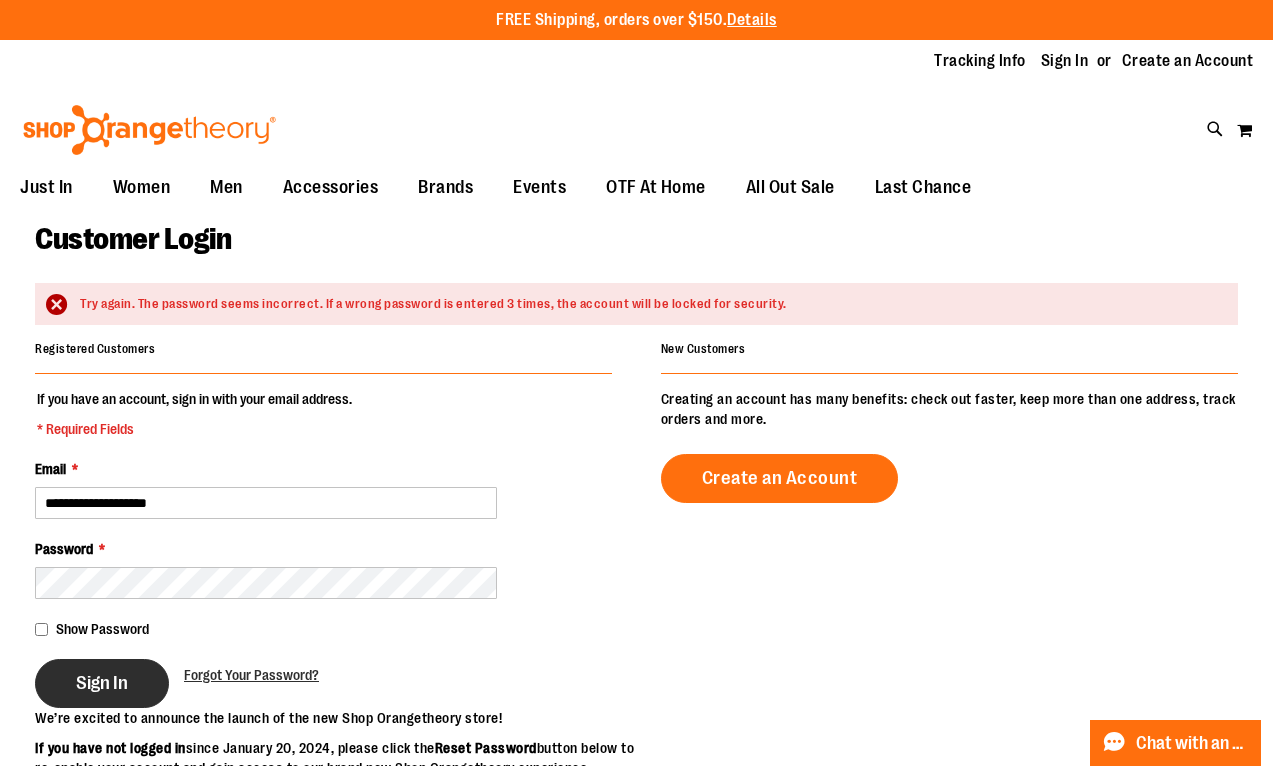 click on "Sign In" at bounding box center [102, 683] 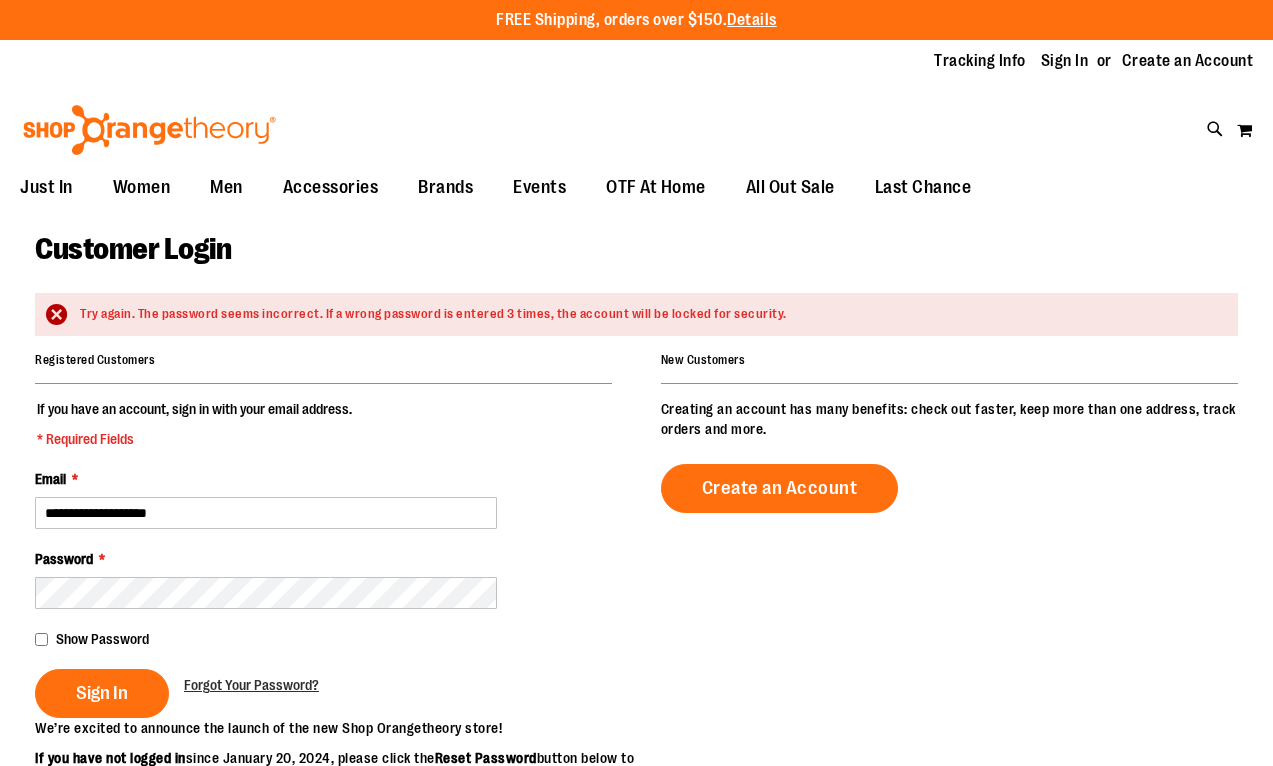 scroll, scrollTop: 0, scrollLeft: 0, axis: both 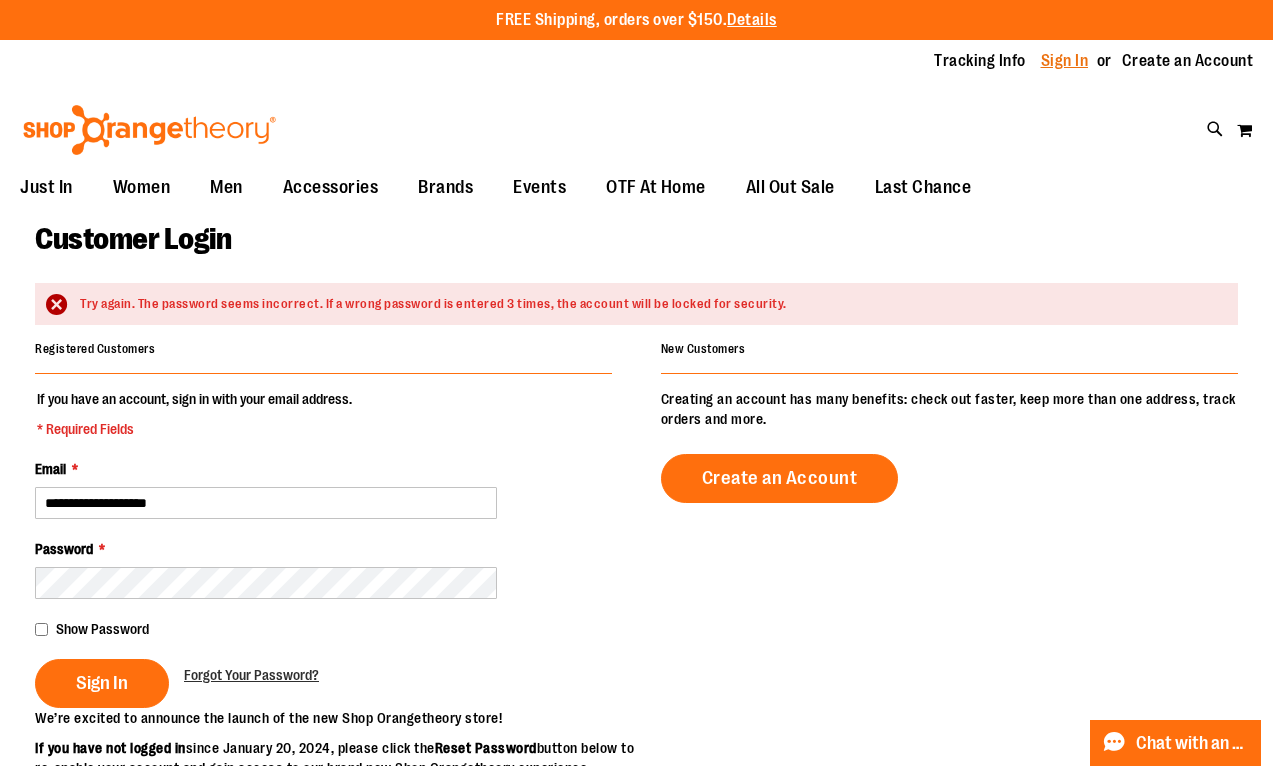 click on "Sign In" at bounding box center [1065, 61] 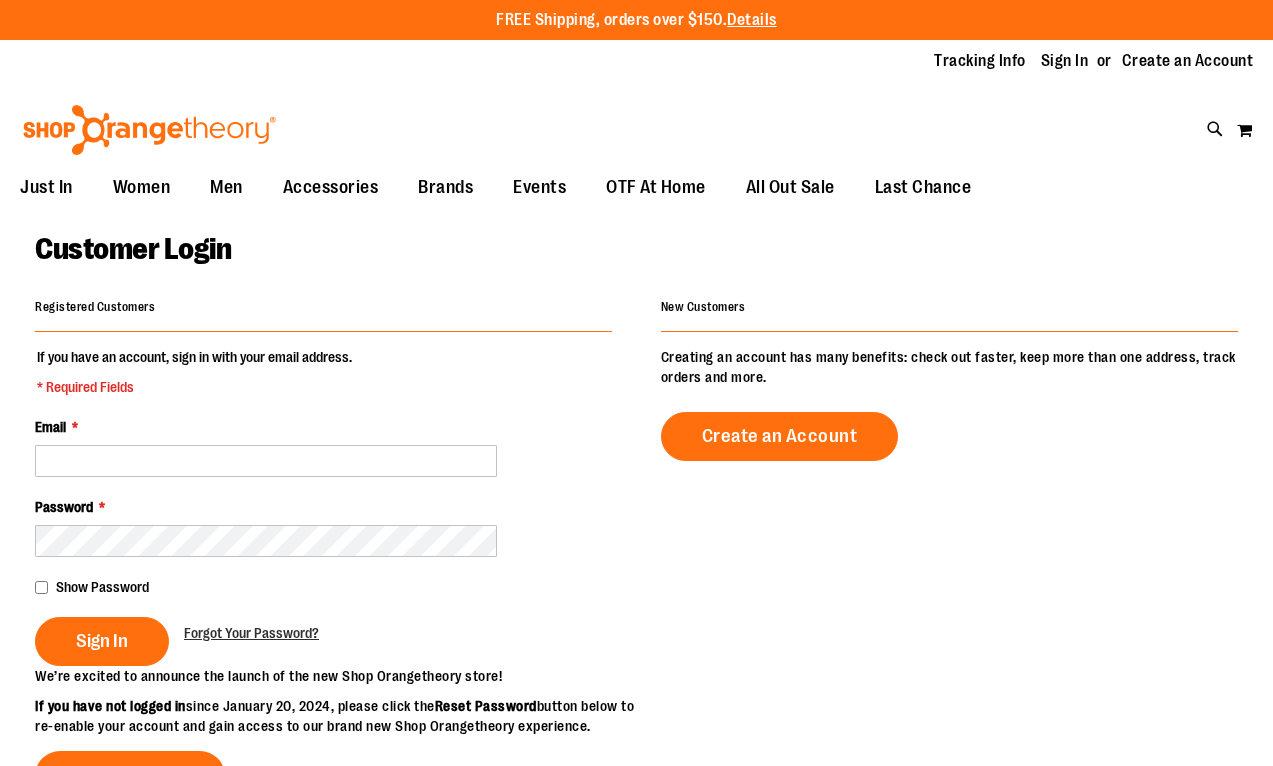 scroll, scrollTop: 0, scrollLeft: 0, axis: both 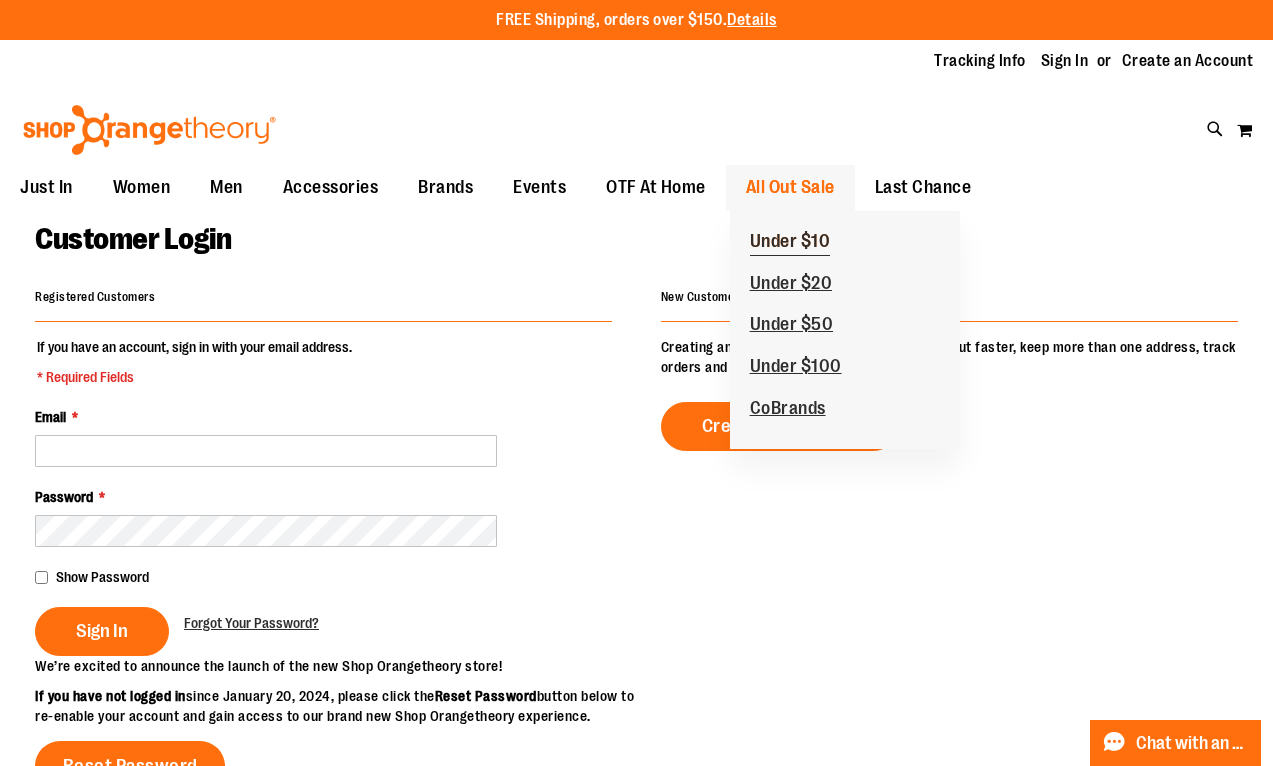 click on "Under $10" at bounding box center [790, 243] 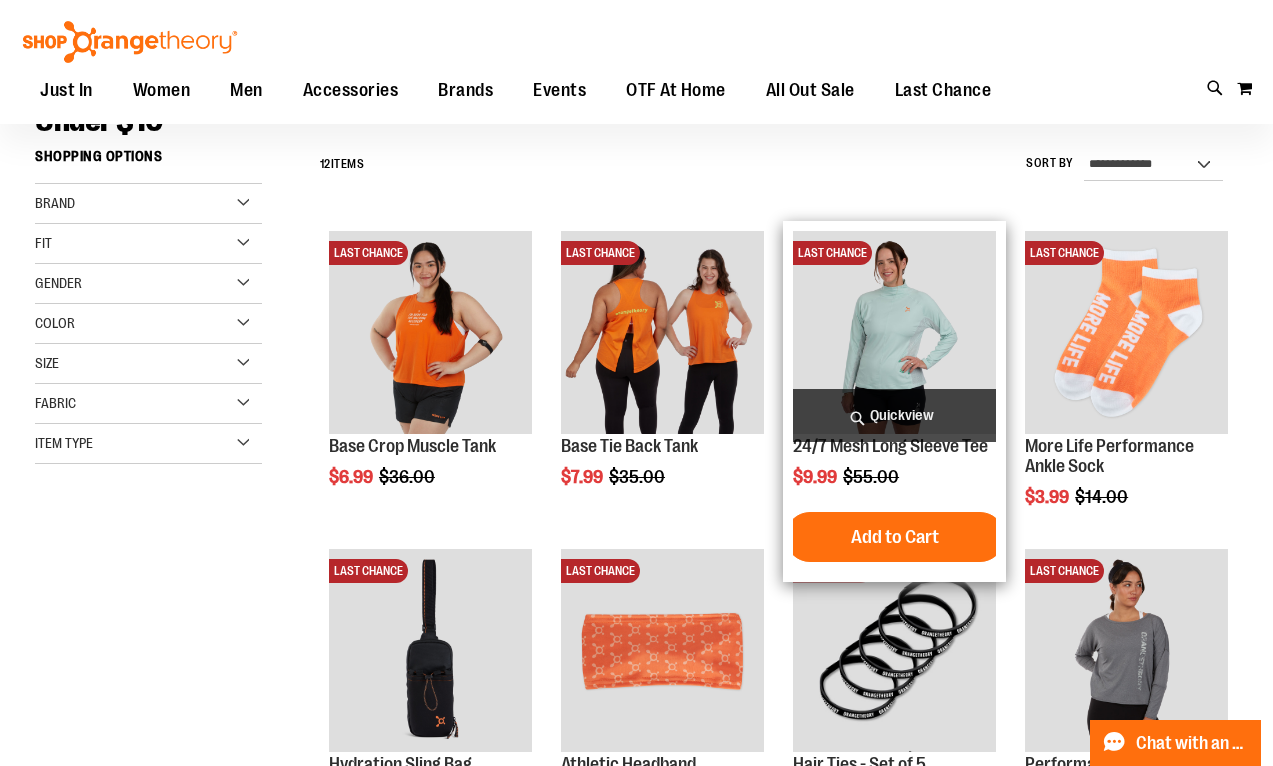 scroll, scrollTop: 0, scrollLeft: 0, axis: both 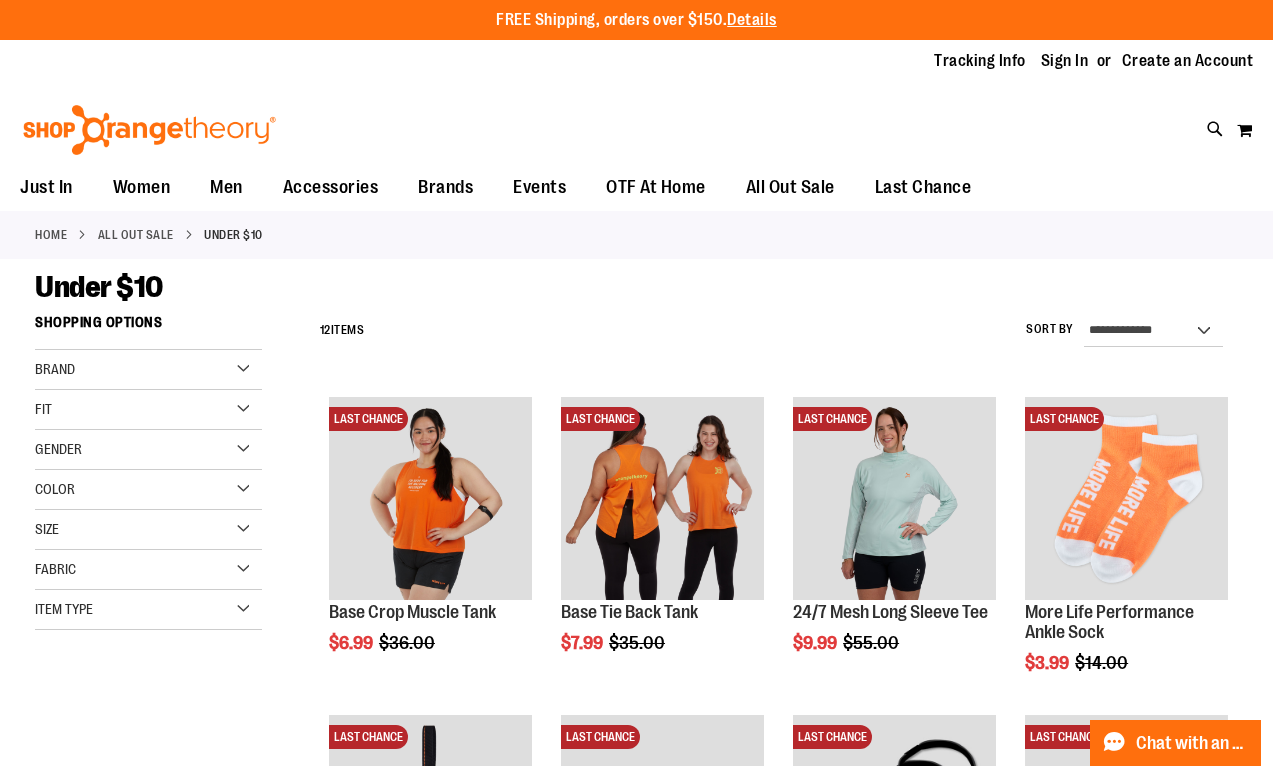 click on "Color" at bounding box center [148, 490] 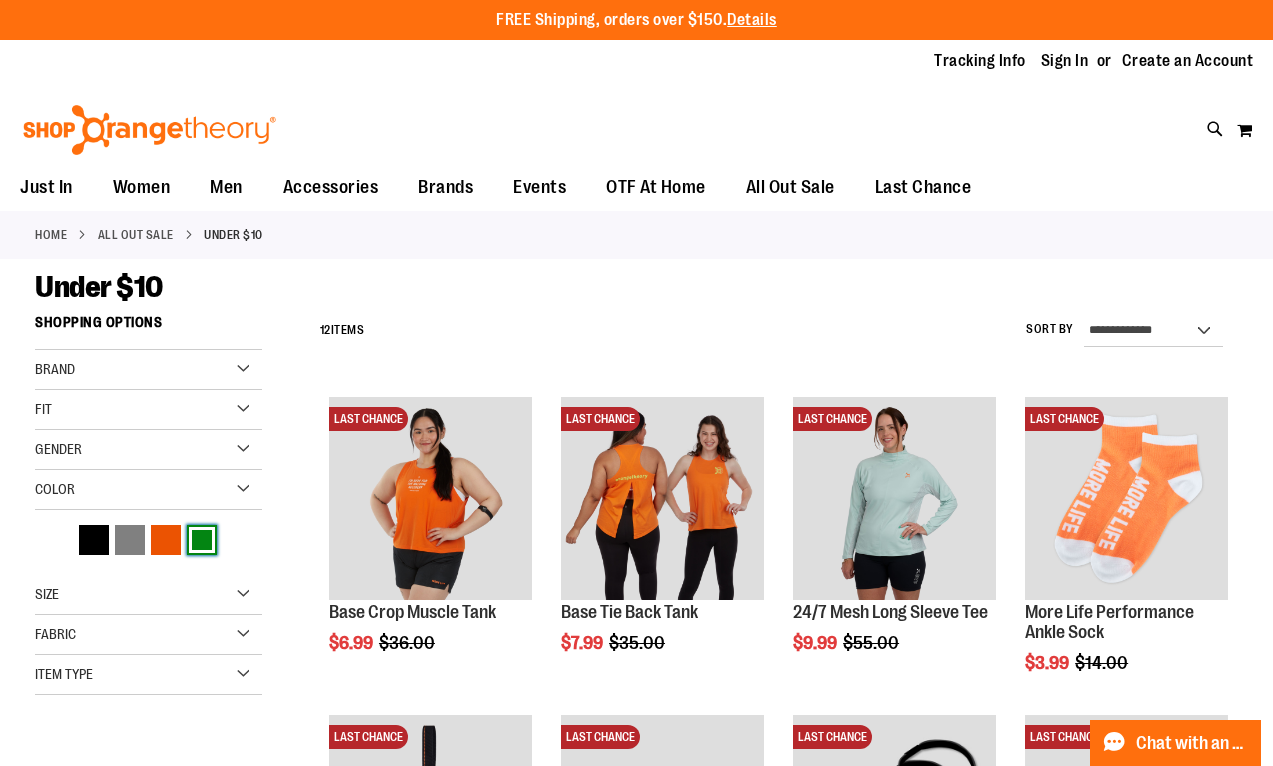 click at bounding box center (202, 540) 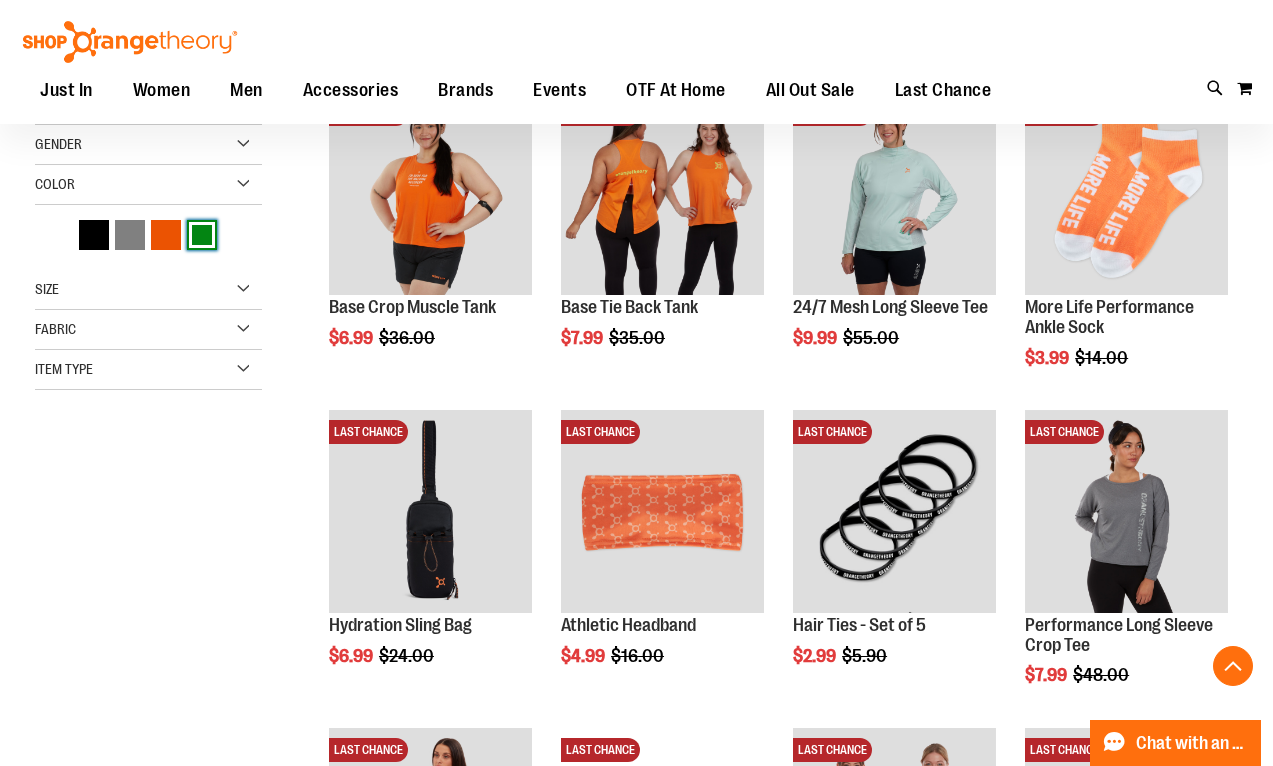 scroll, scrollTop: 305, scrollLeft: 0, axis: vertical 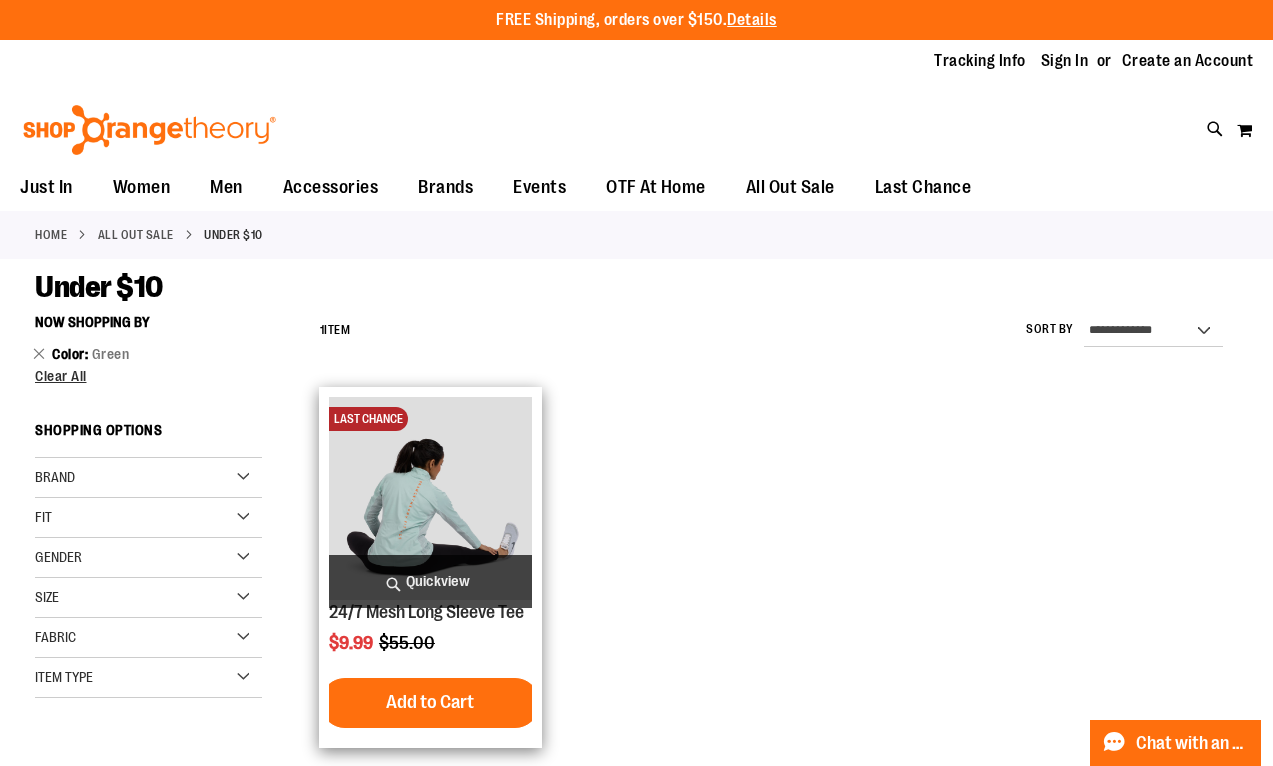 click on "Quickview" at bounding box center (430, 581) 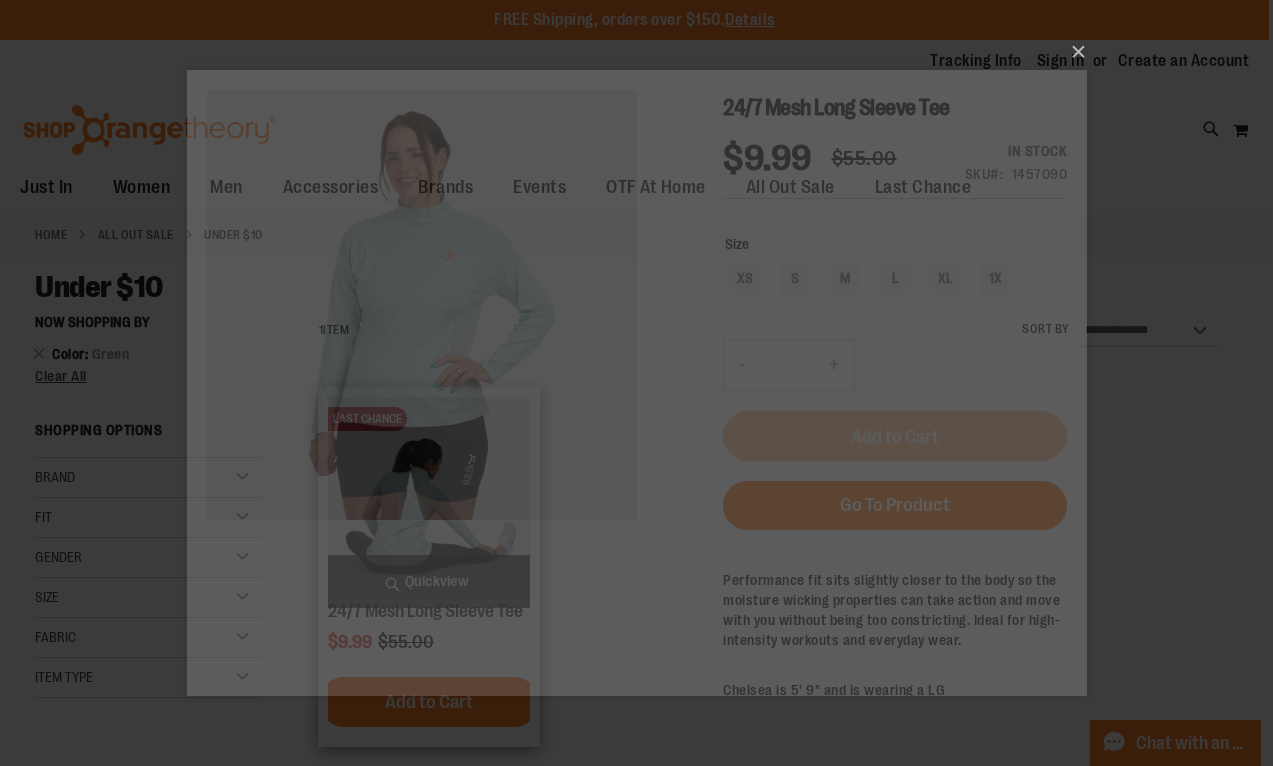 scroll, scrollTop: 0, scrollLeft: 0, axis: both 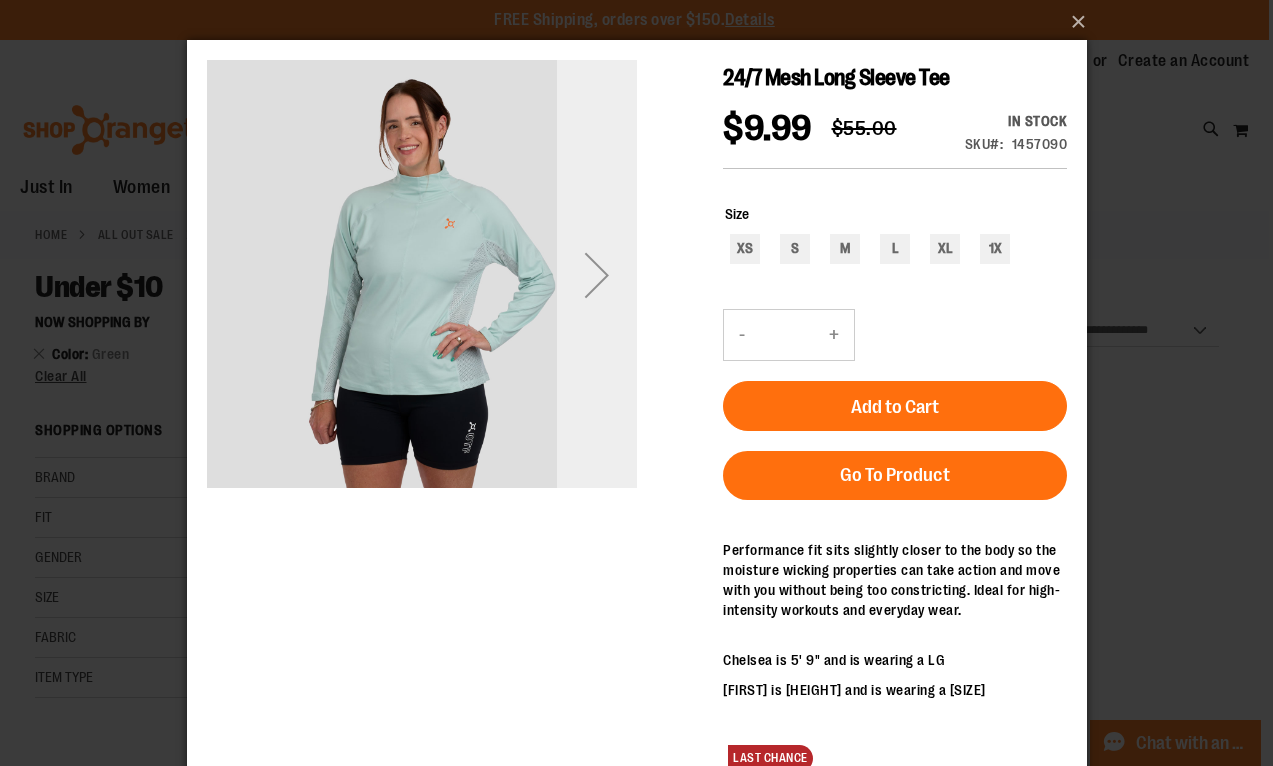 click at bounding box center [596, 275] 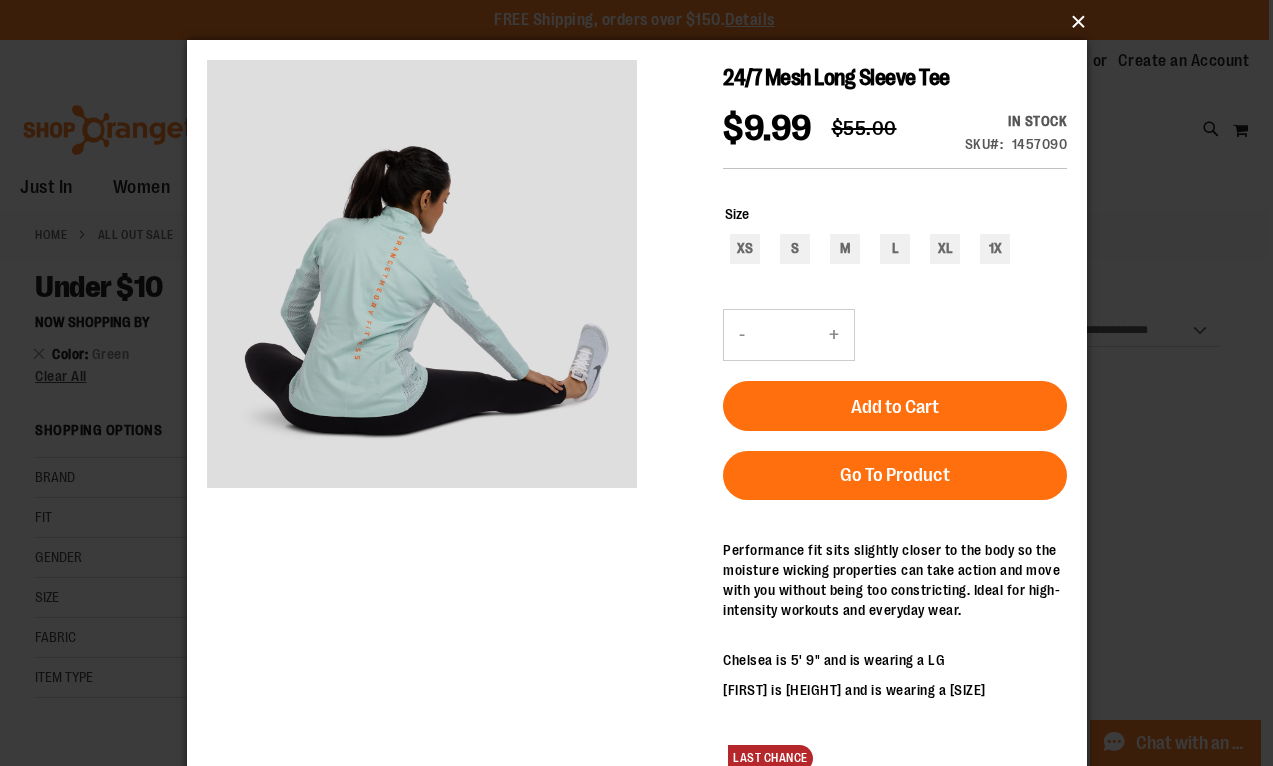 click on "×" at bounding box center (643, 22) 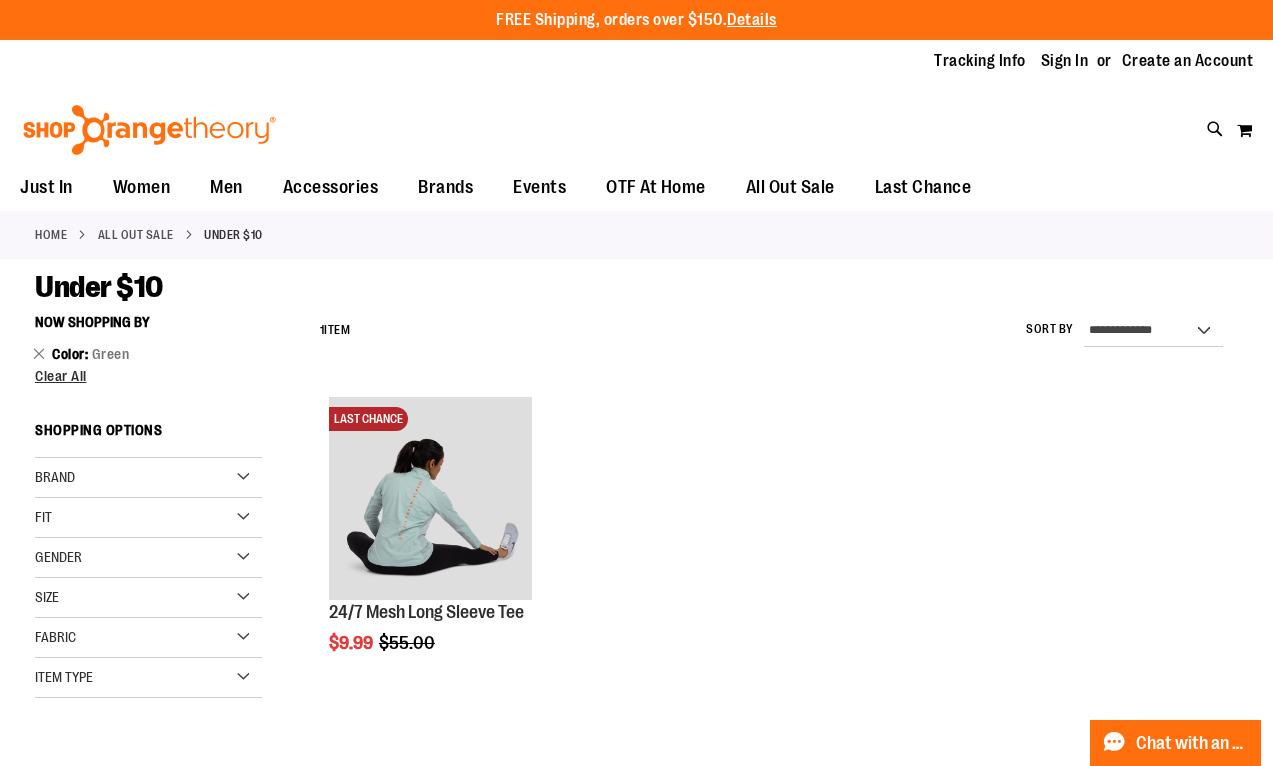 click on "Size" at bounding box center (148, 598) 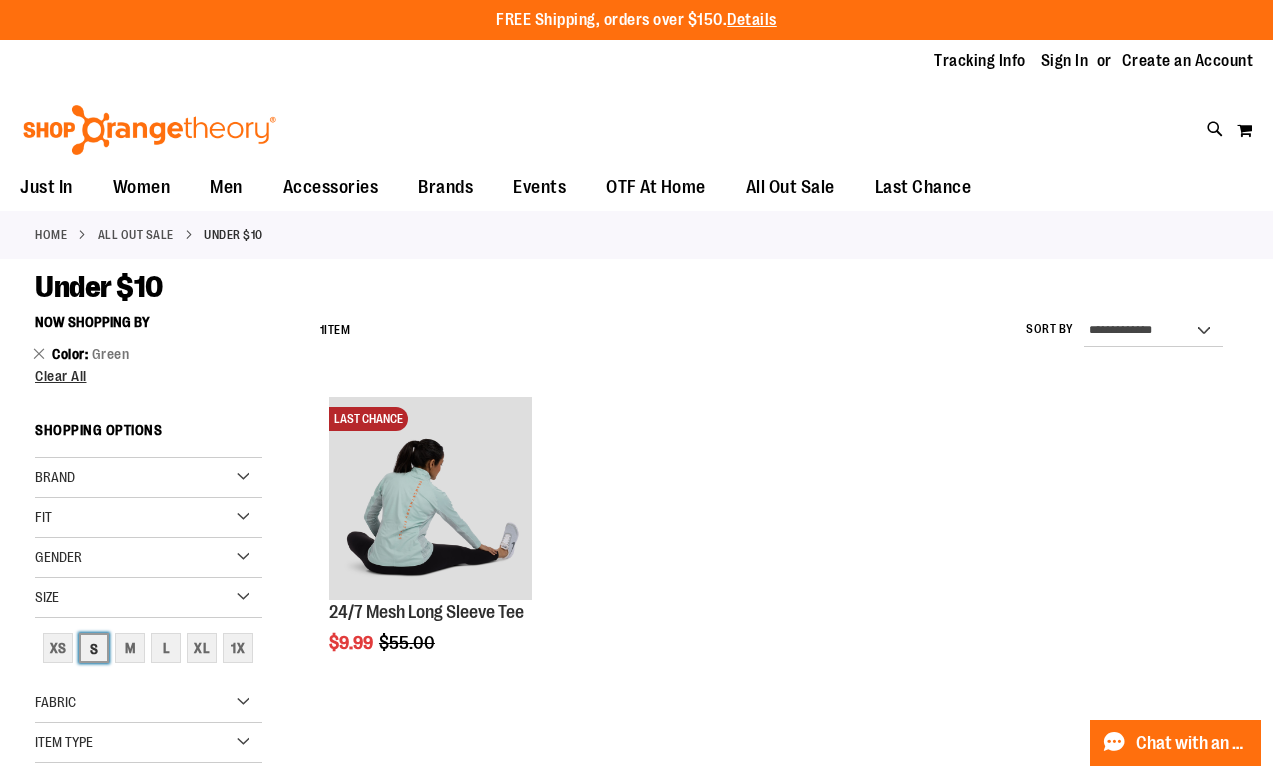 click on "S" at bounding box center [94, 648] 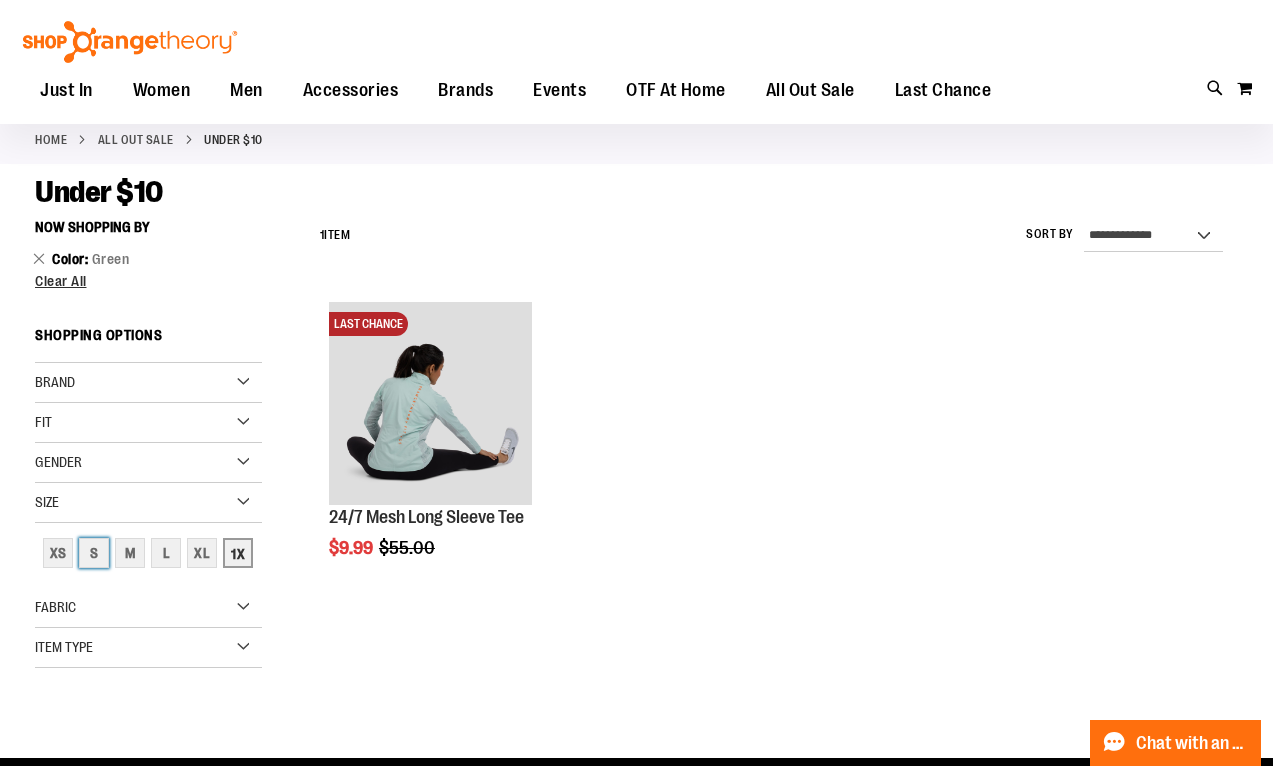 scroll, scrollTop: 21, scrollLeft: 0, axis: vertical 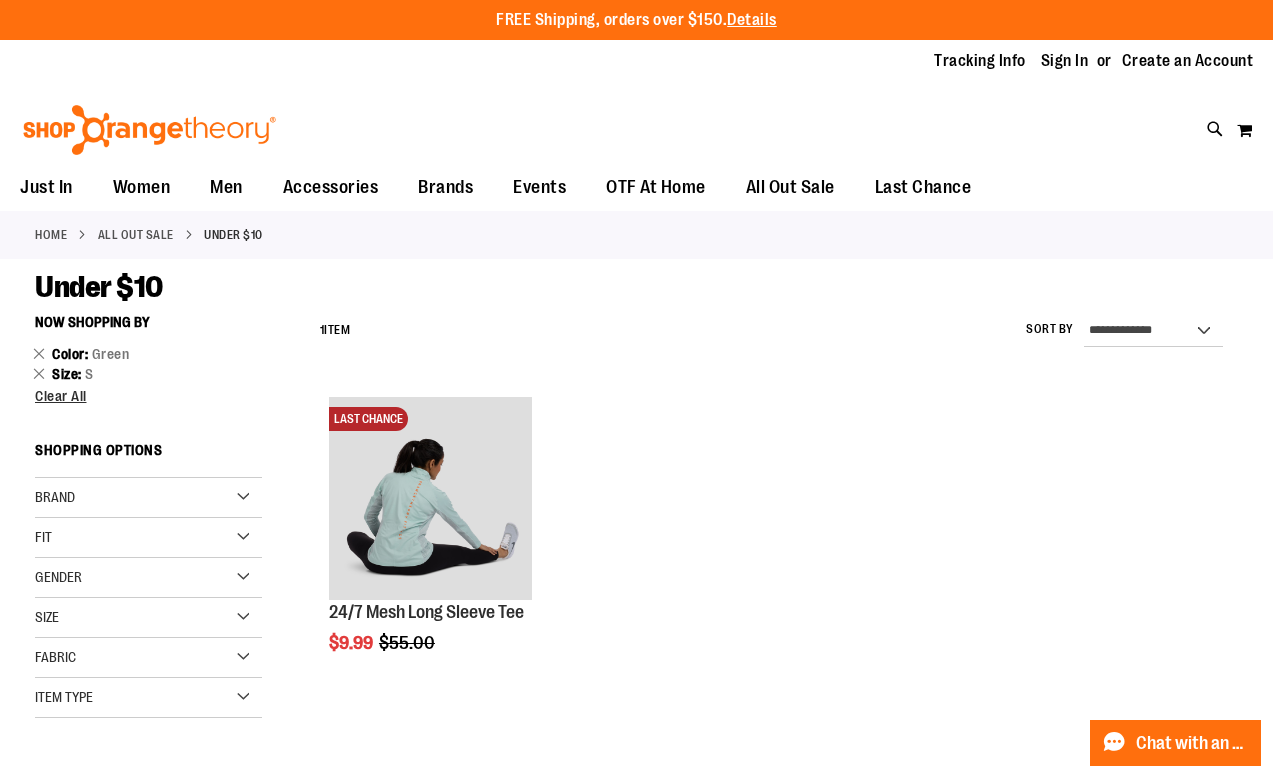 click on "Brand" at bounding box center [148, 498] 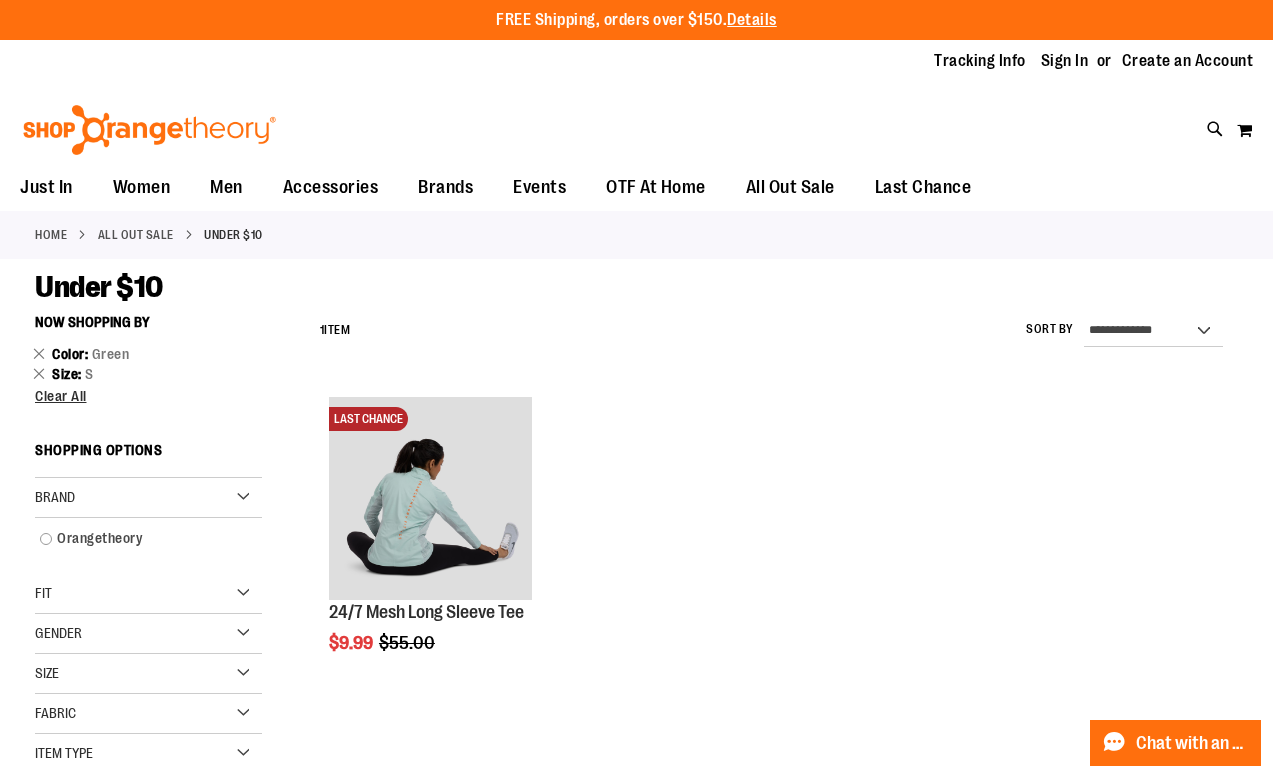click on "Fit" at bounding box center [148, 594] 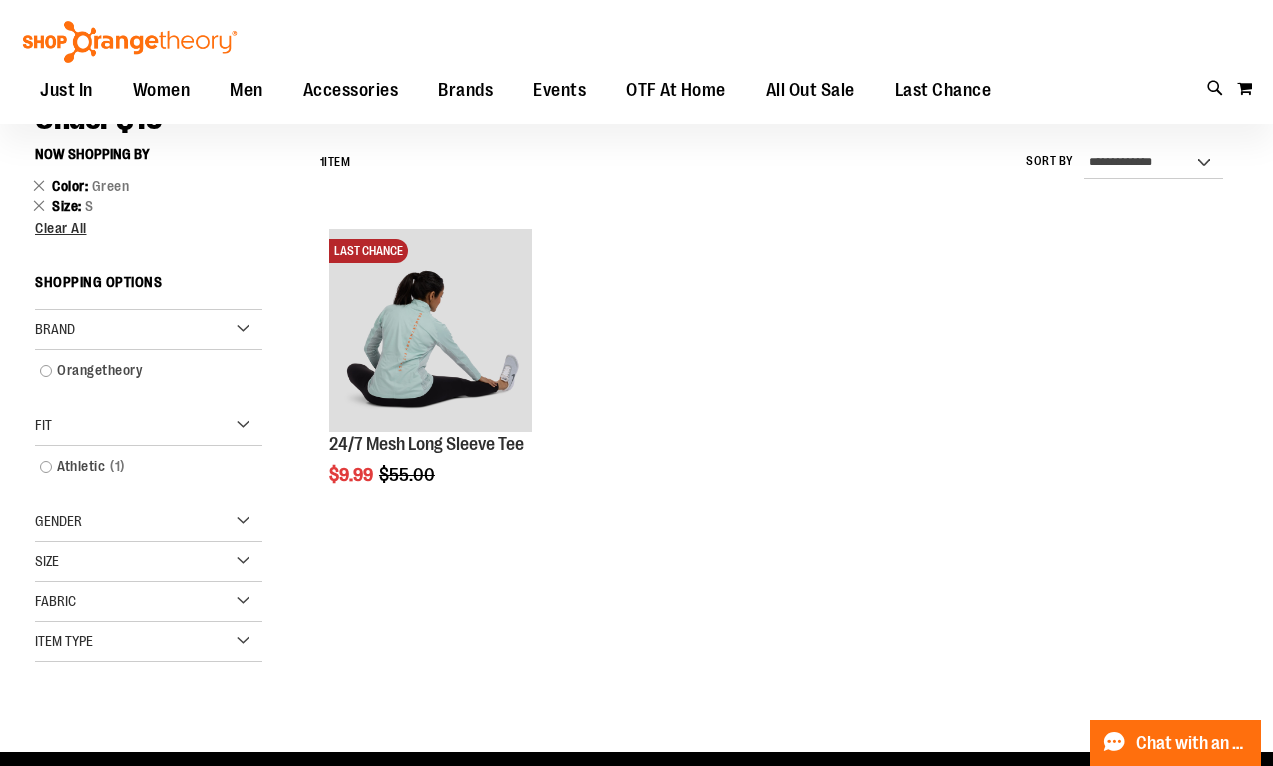 scroll, scrollTop: 168, scrollLeft: 0, axis: vertical 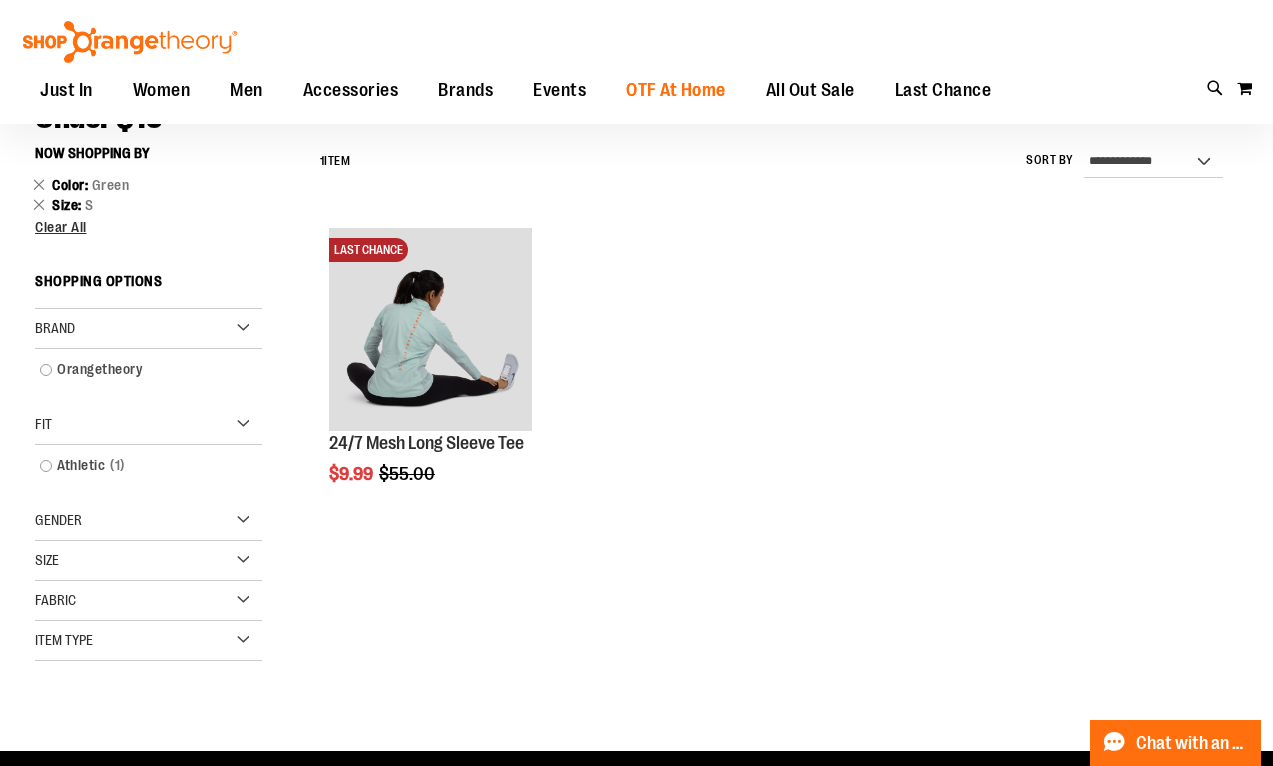click on "OTF At Home" at bounding box center (676, 90) 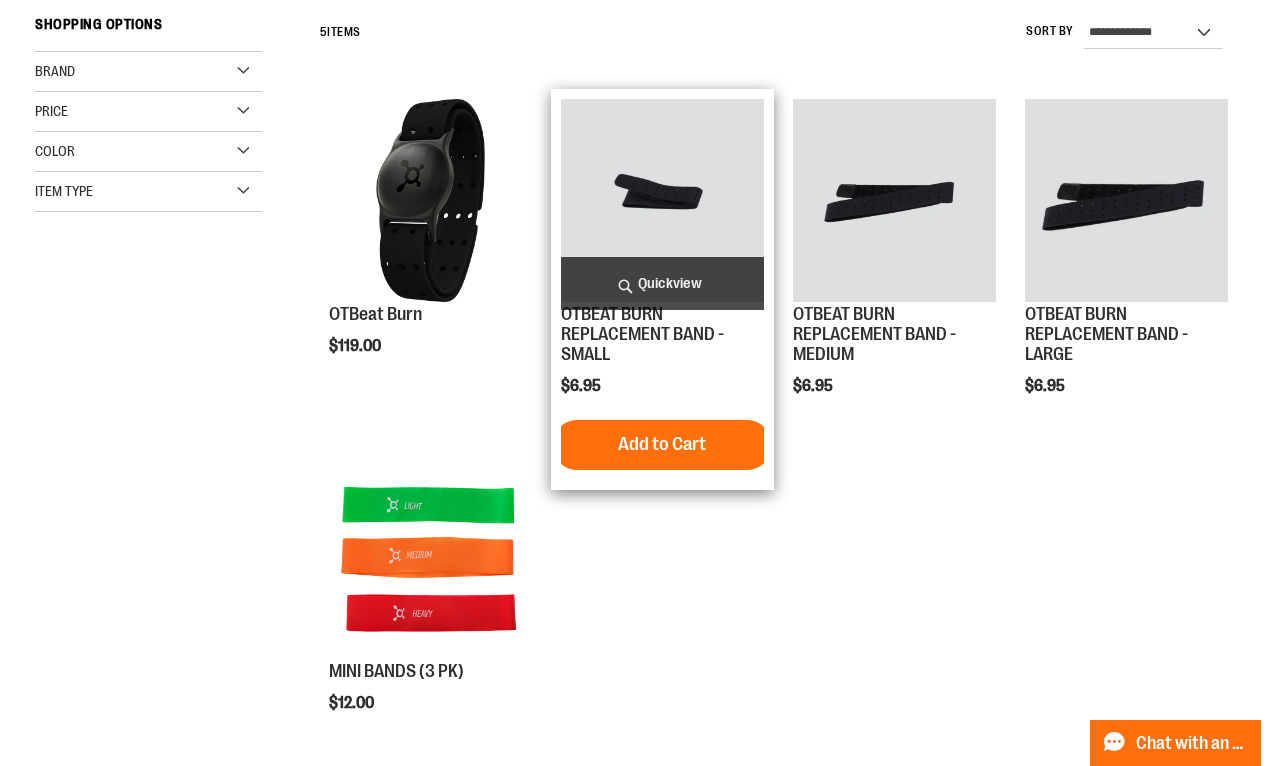 scroll, scrollTop: 0, scrollLeft: 0, axis: both 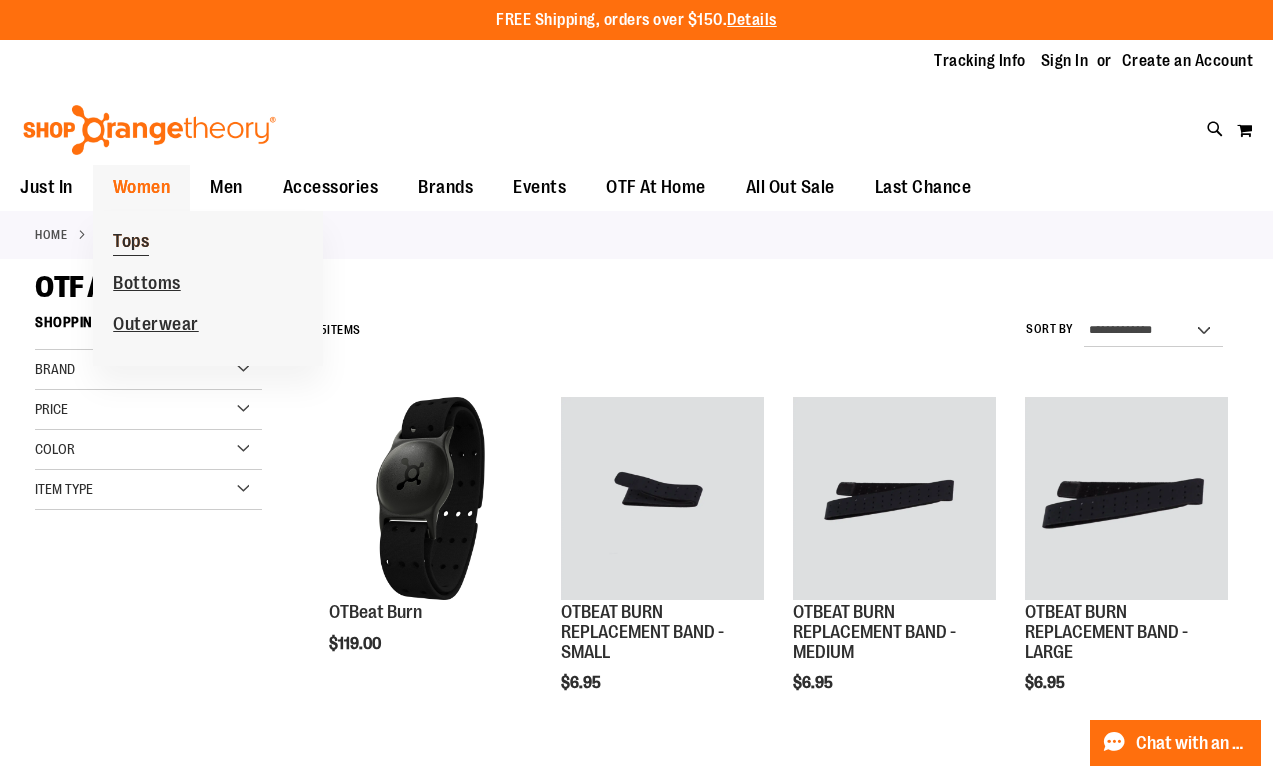 click on "Tops" at bounding box center [131, 243] 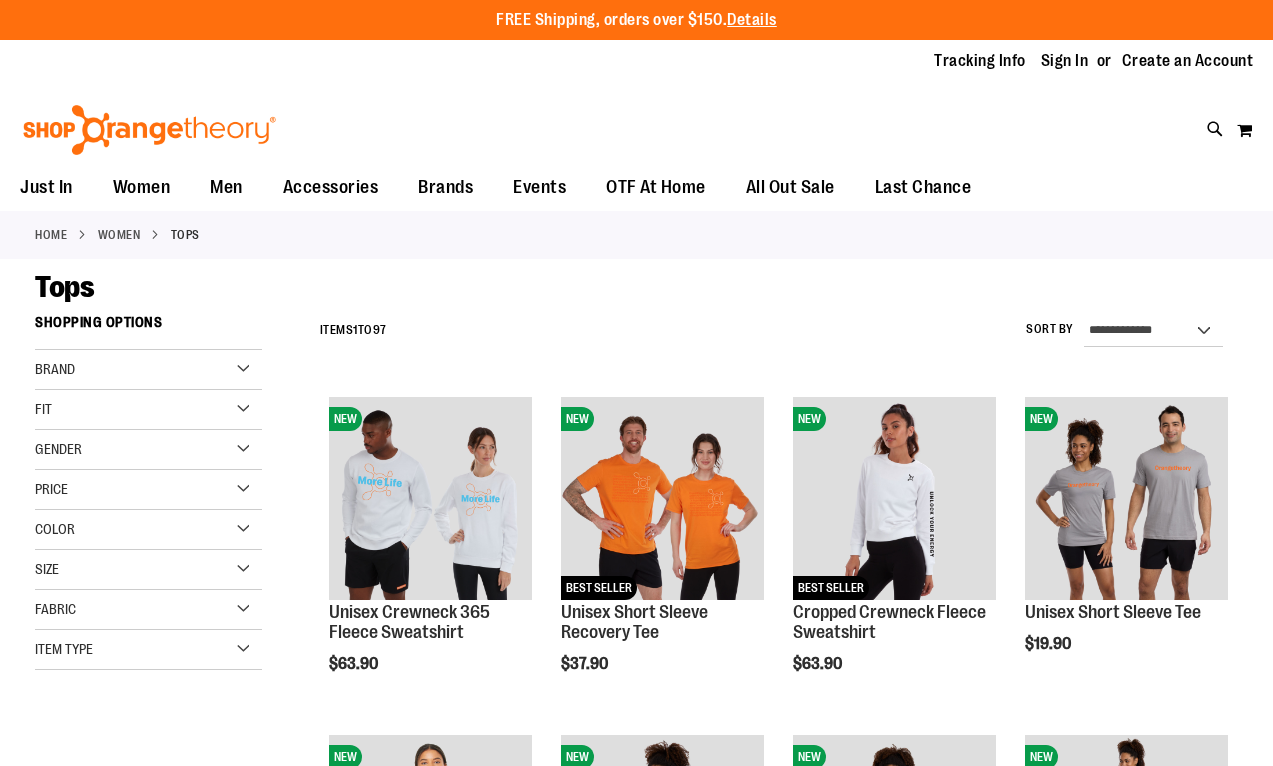 scroll, scrollTop: 0, scrollLeft: 0, axis: both 